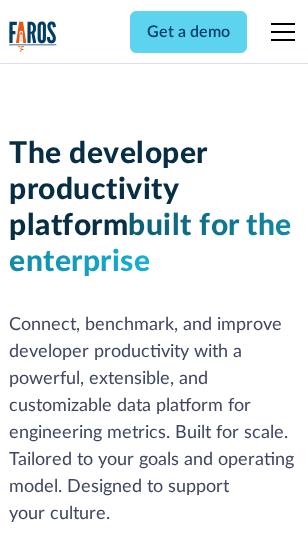 scroll, scrollTop: 0, scrollLeft: 0, axis: both 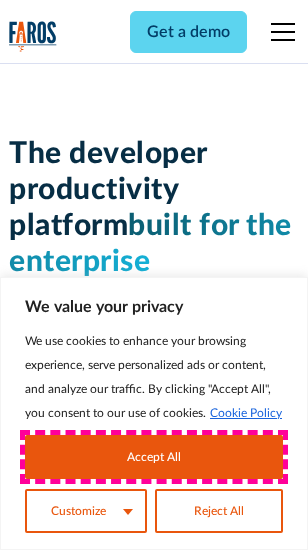 click on "Accept All" at bounding box center (154, 457) 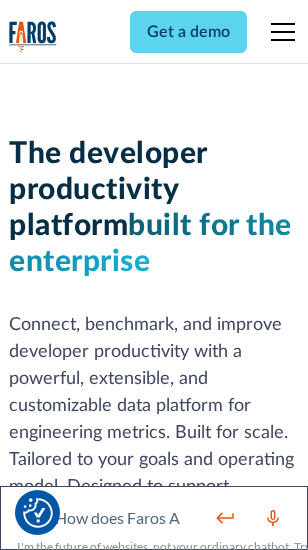 scroll, scrollTop: 301, scrollLeft: 0, axis: vertical 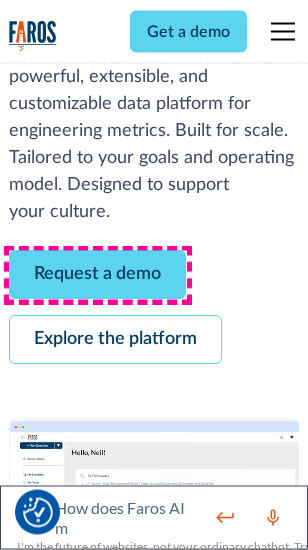 click on "Request a demo" at bounding box center (97, 275) 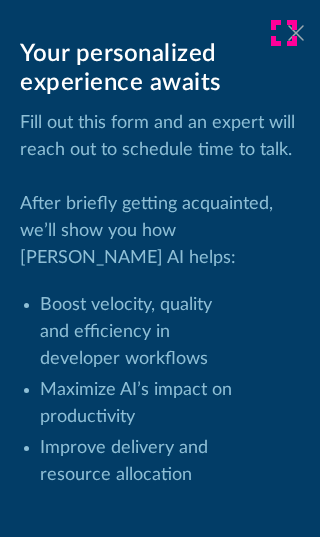 click 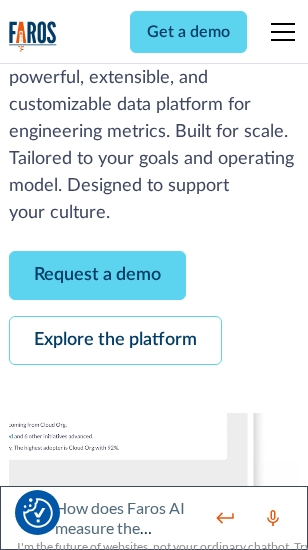 scroll, scrollTop: 366, scrollLeft: 0, axis: vertical 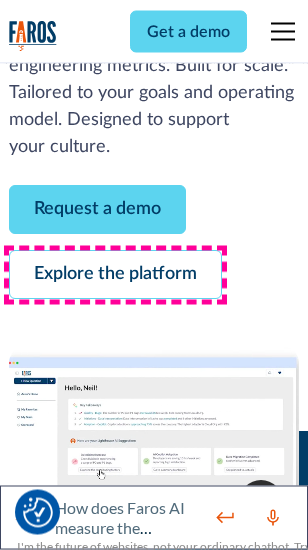 click on "Explore the platform" at bounding box center [115, 275] 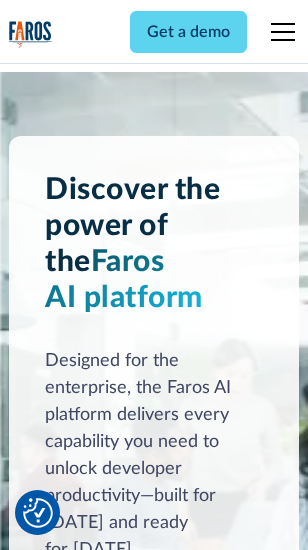 scroll, scrollTop: 15242, scrollLeft: 0, axis: vertical 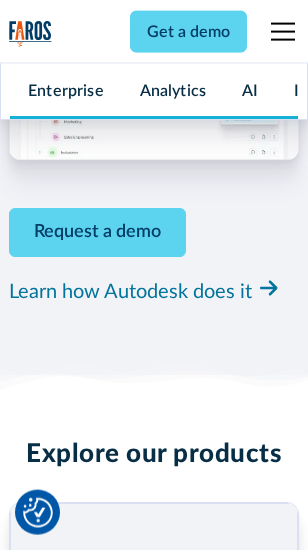 click on "Pricing" at bounding box center (33, 2512) 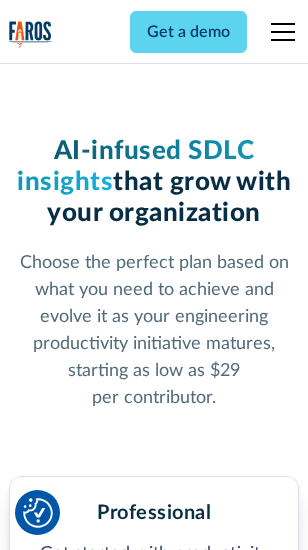 scroll, scrollTop: 3178, scrollLeft: 0, axis: vertical 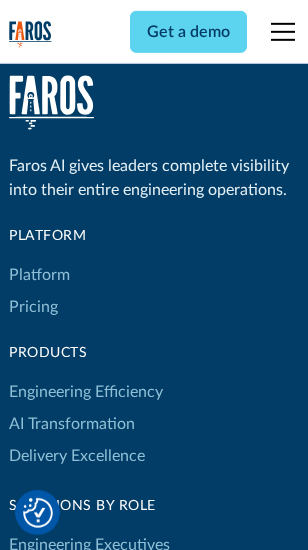 click on "Platform" at bounding box center [39, 275] 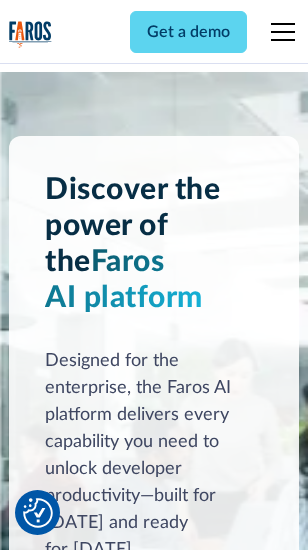 scroll, scrollTop: 15884, scrollLeft: 0, axis: vertical 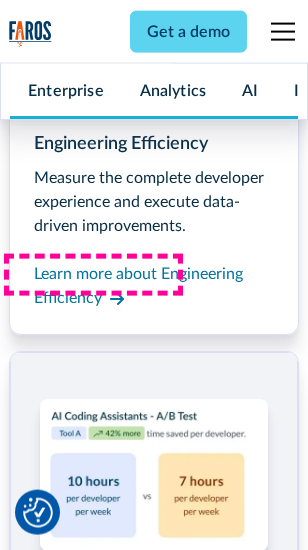 click on "Coding Assistant Impact" at bounding box center [94, 2481] 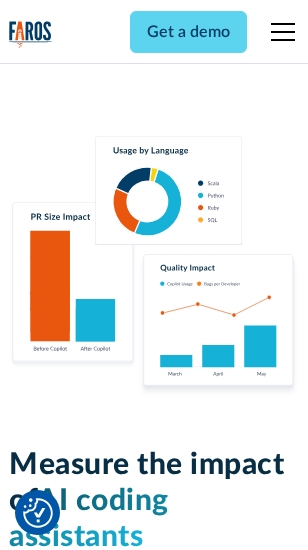 scroll, scrollTop: 12710, scrollLeft: 0, axis: vertical 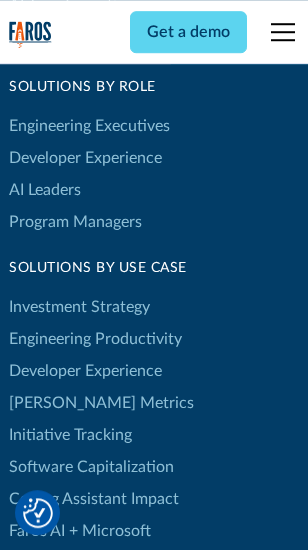 click on "[PERSON_NAME] Metrics" at bounding box center [101, 403] 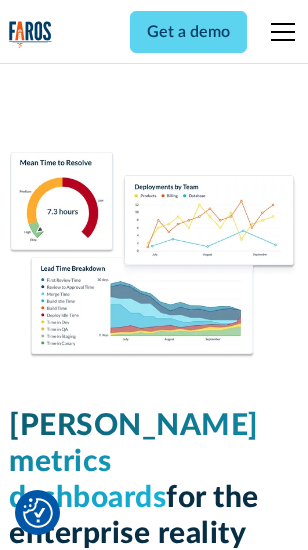 scroll, scrollTop: 9824, scrollLeft: 0, axis: vertical 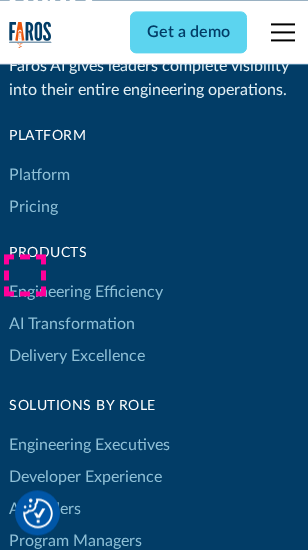 click on "Blog" at bounding box center [24, 939] 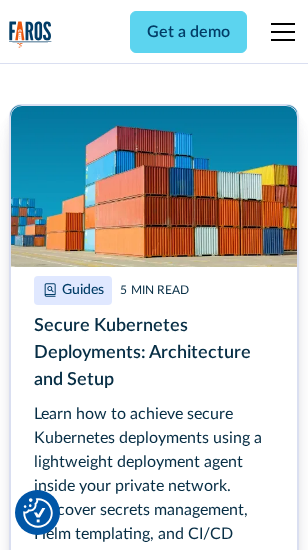 scroll, scrollTop: 8933, scrollLeft: 0, axis: vertical 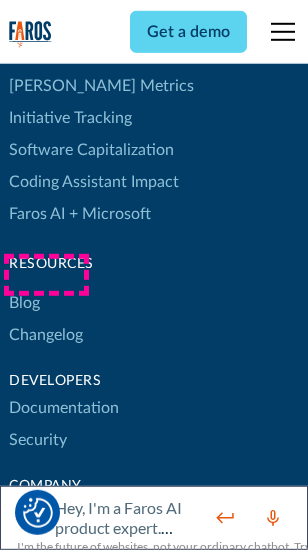 click on "Changelog" at bounding box center [46, 335] 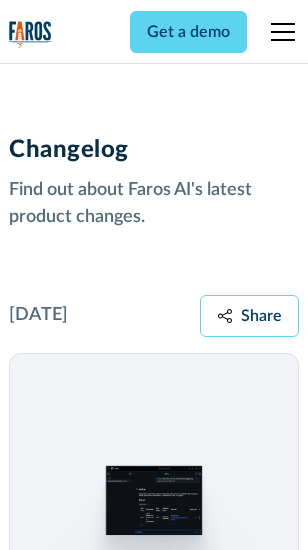 scroll, scrollTop: 24124, scrollLeft: 0, axis: vertical 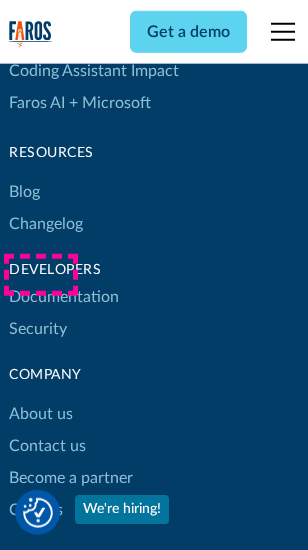 click on "About us" at bounding box center (41, 414) 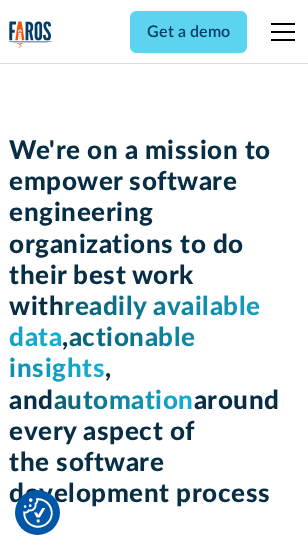 scroll, scrollTop: 6924, scrollLeft: 0, axis: vertical 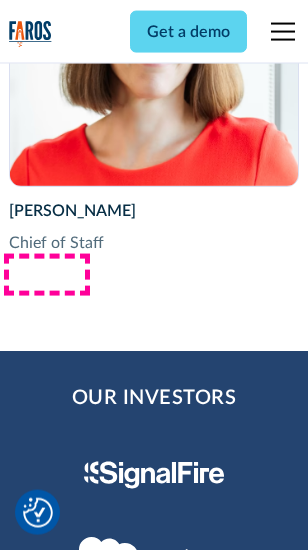 click on "Contact us" at bounding box center (47, 2782) 